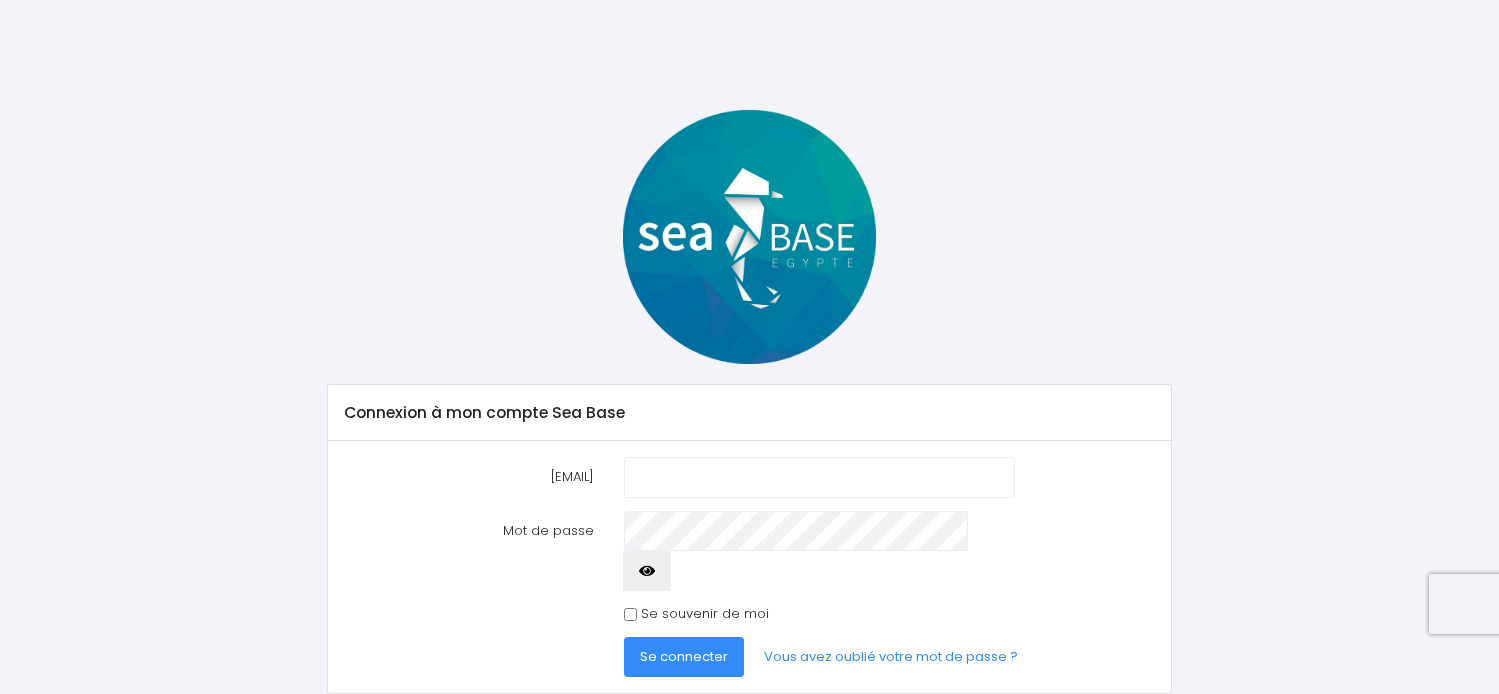 scroll, scrollTop: 0, scrollLeft: 0, axis: both 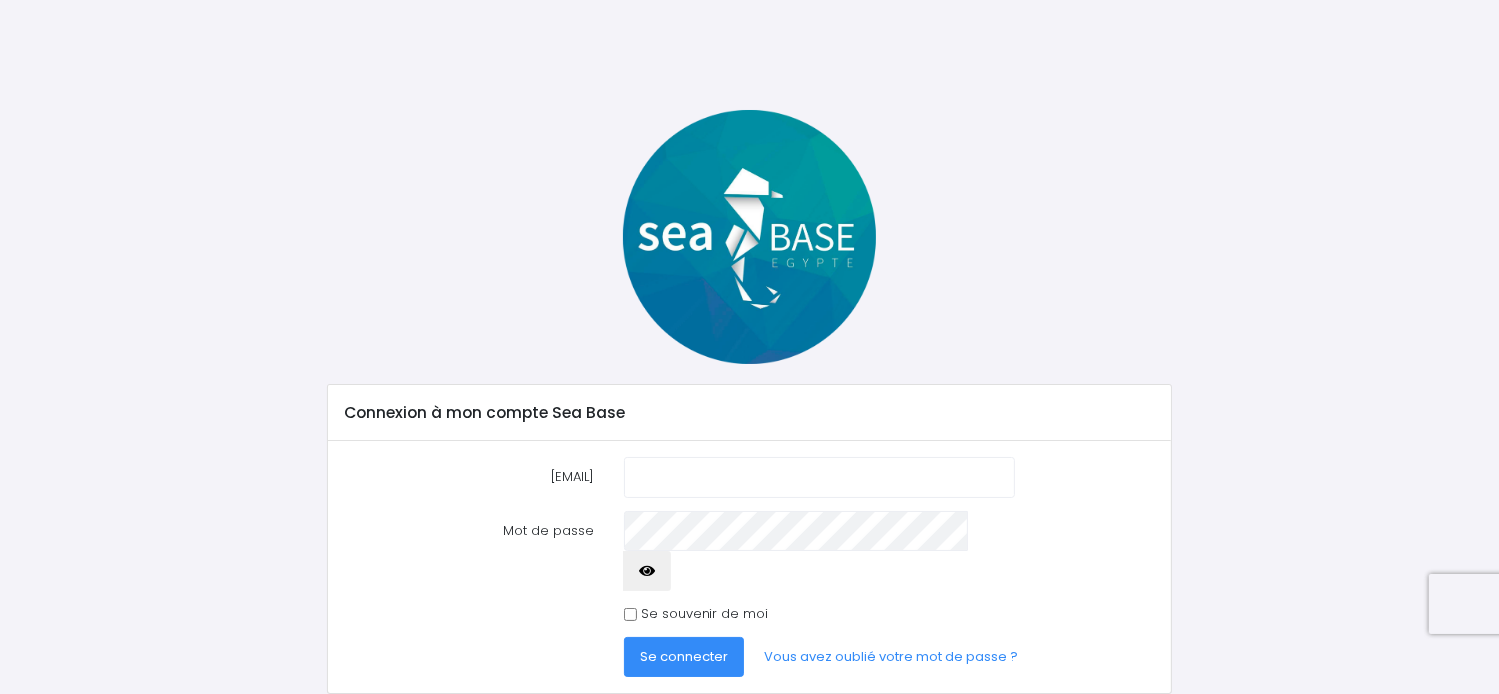 type on "[EMAIL]" 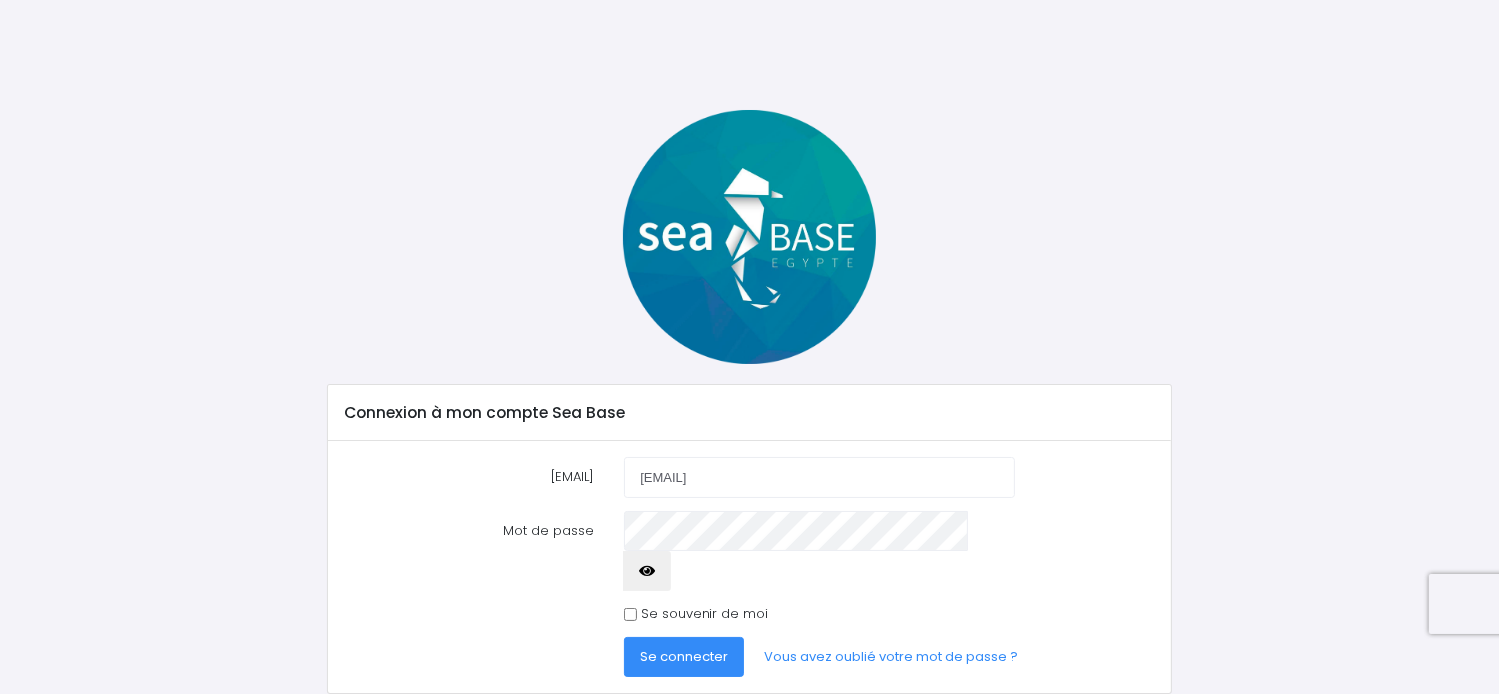 click on "Se connecter" at bounding box center [684, 656] 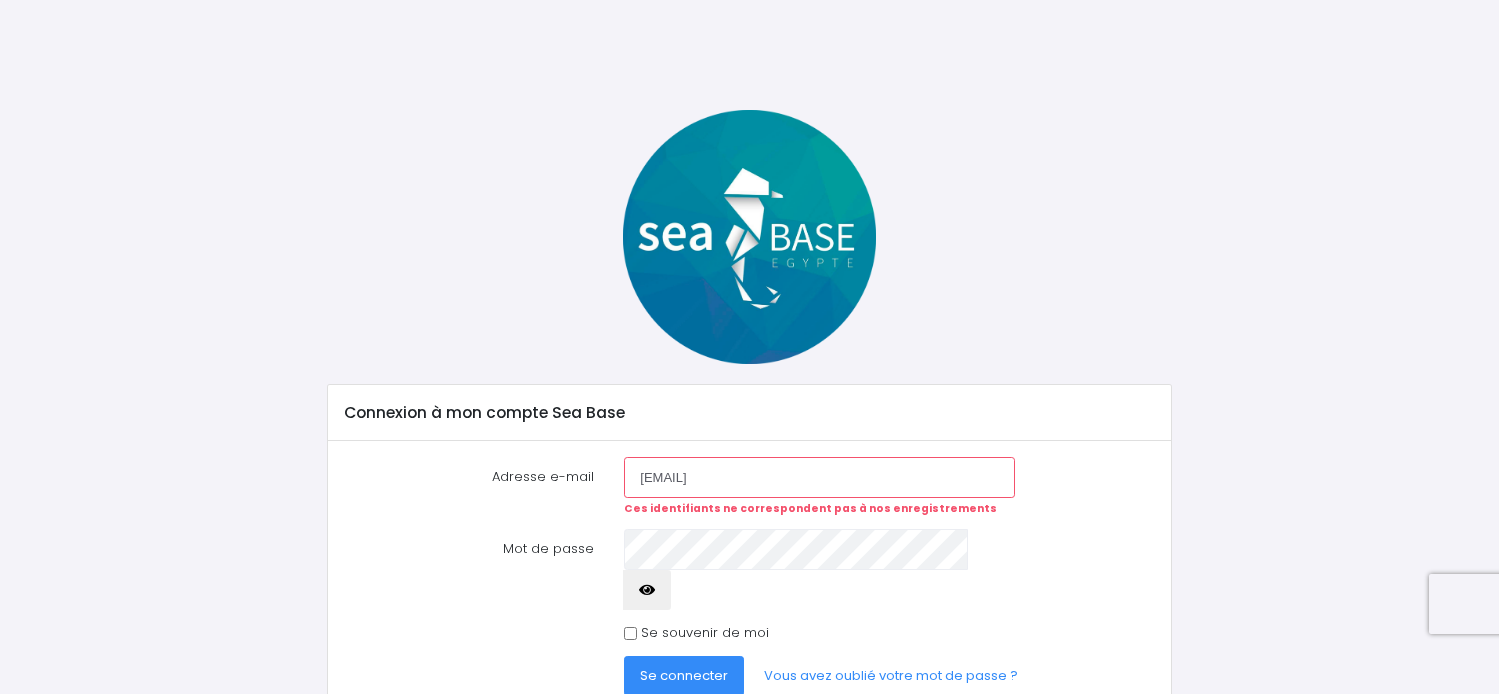 scroll, scrollTop: 0, scrollLeft: 0, axis: both 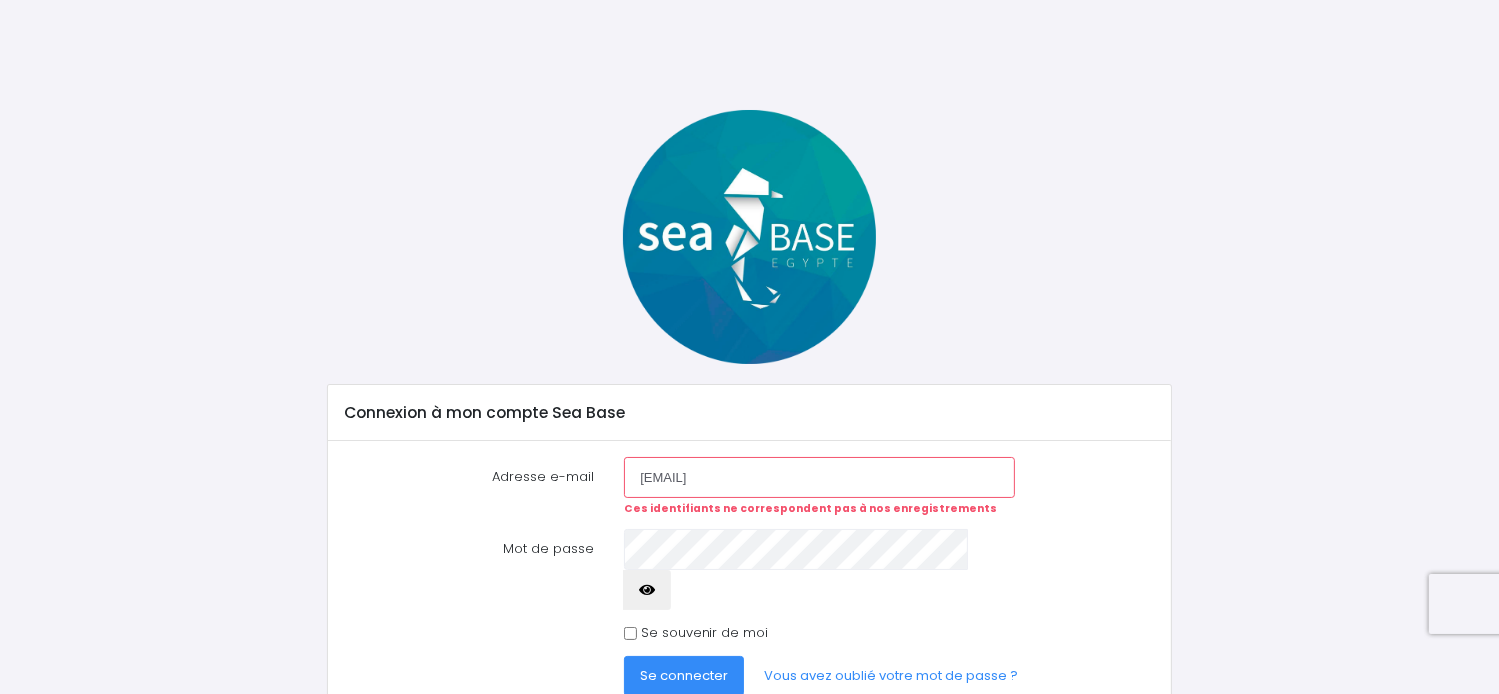 click at bounding box center (647, 590) 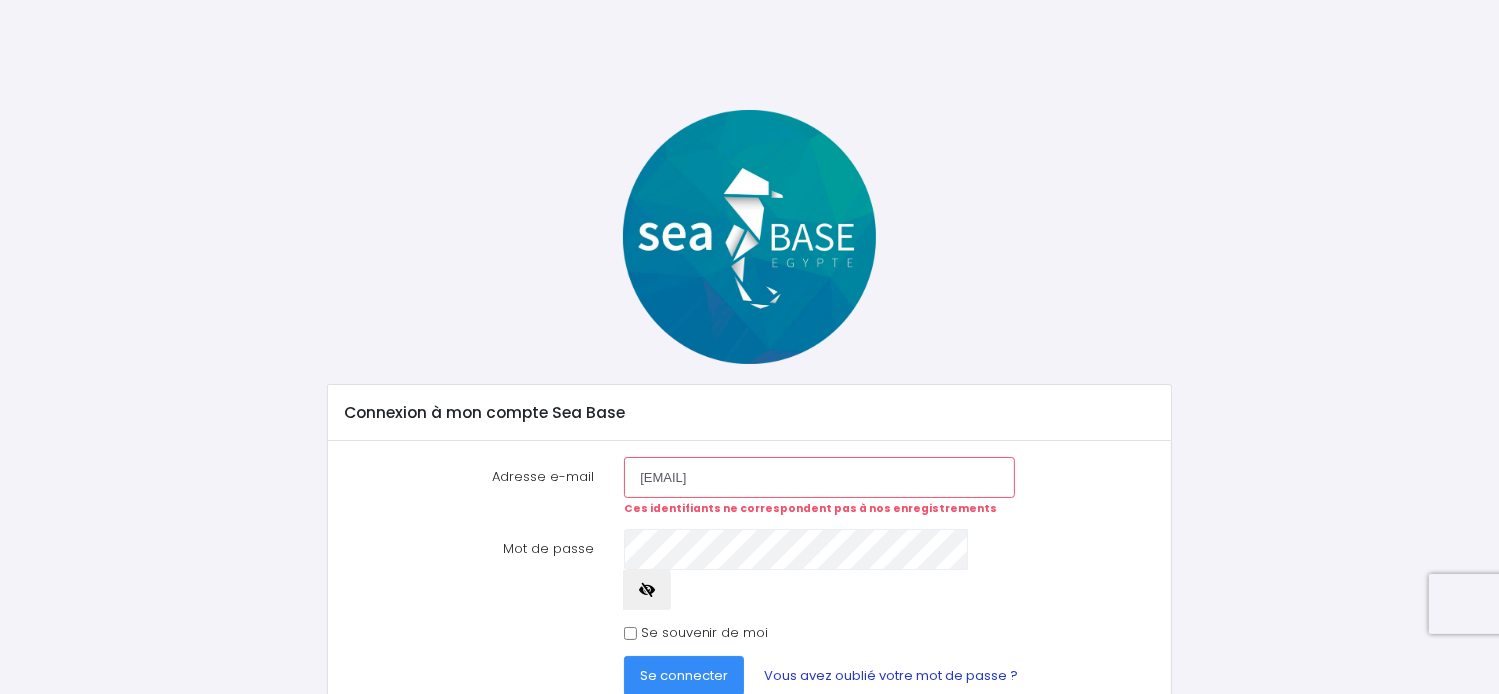 click on "Vous avez oublié votre mot de passe ?" at bounding box center (891, 676) 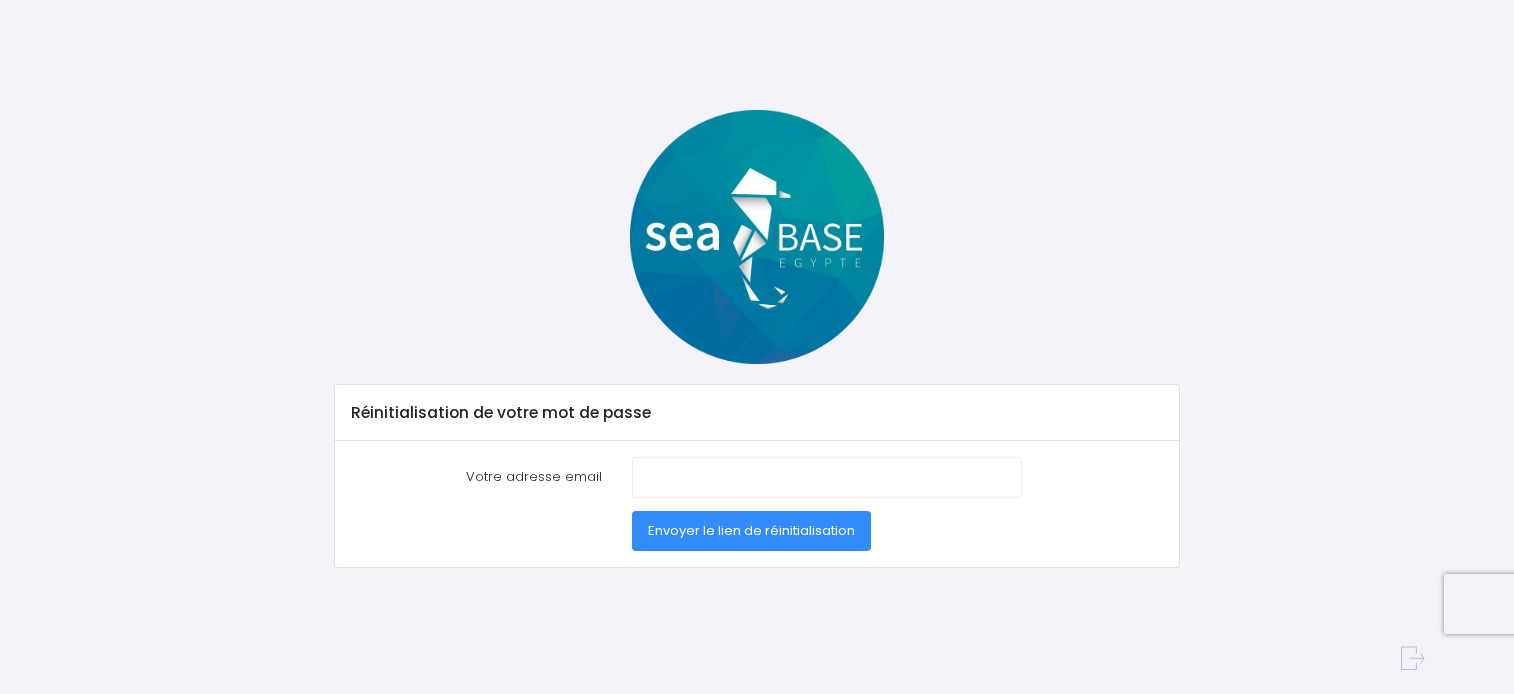 scroll, scrollTop: 0, scrollLeft: 0, axis: both 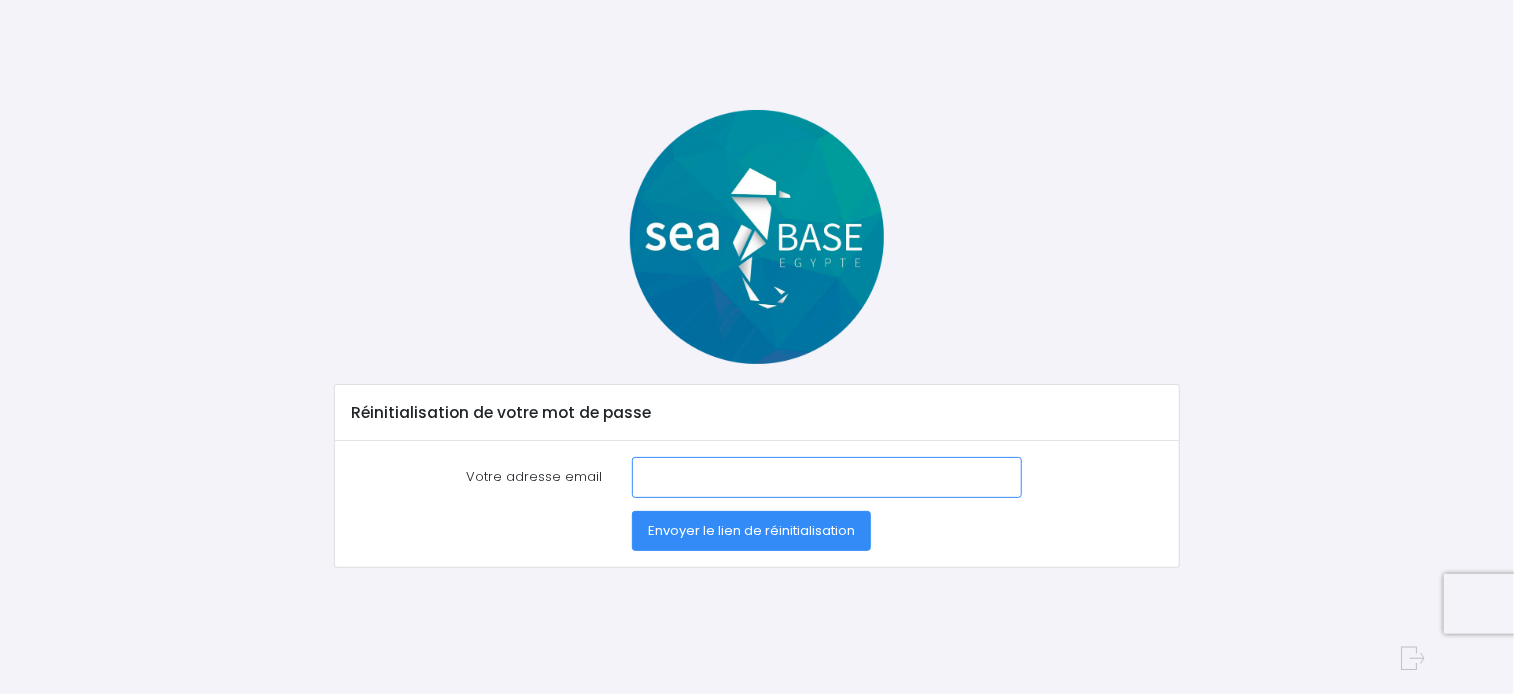 click on "Votre adresse [EMAIL]" at bounding box center (827, 477) 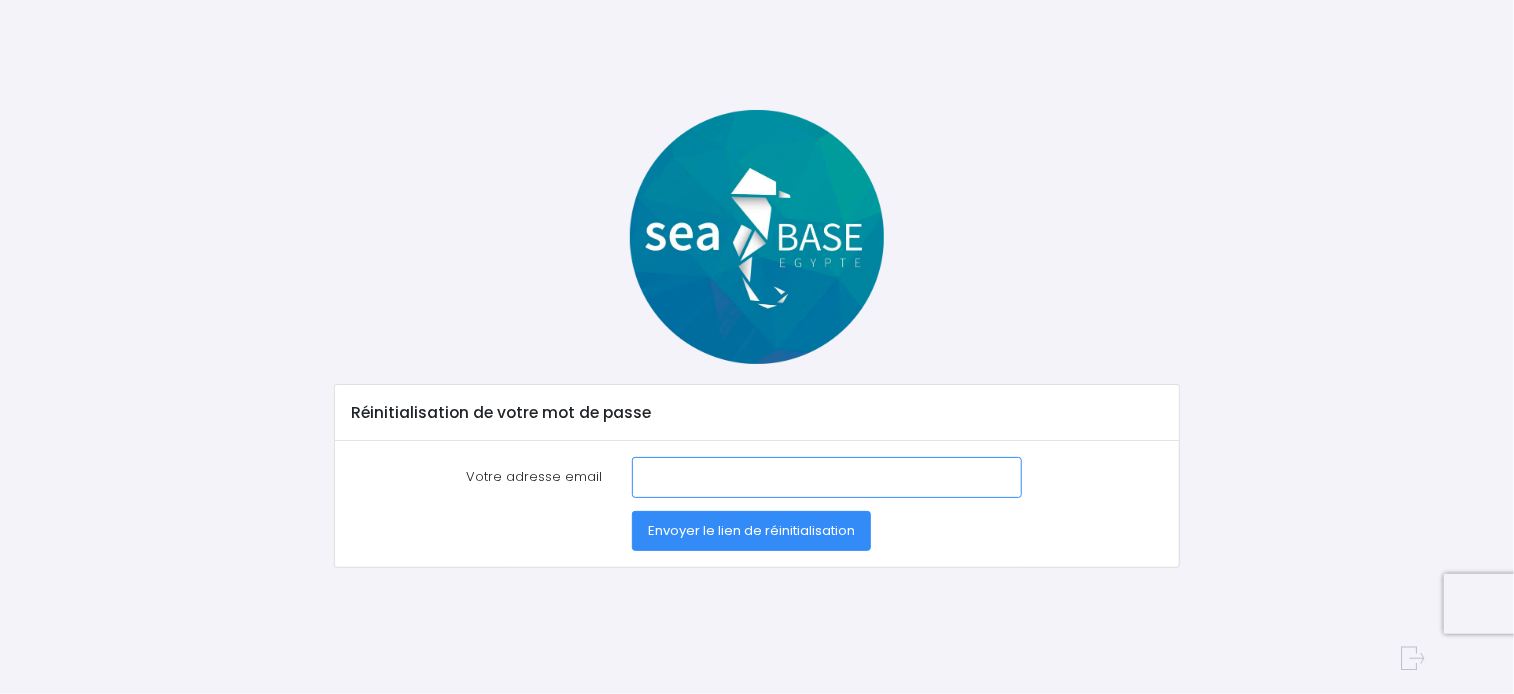 type on "nathalie.canto@free.fr" 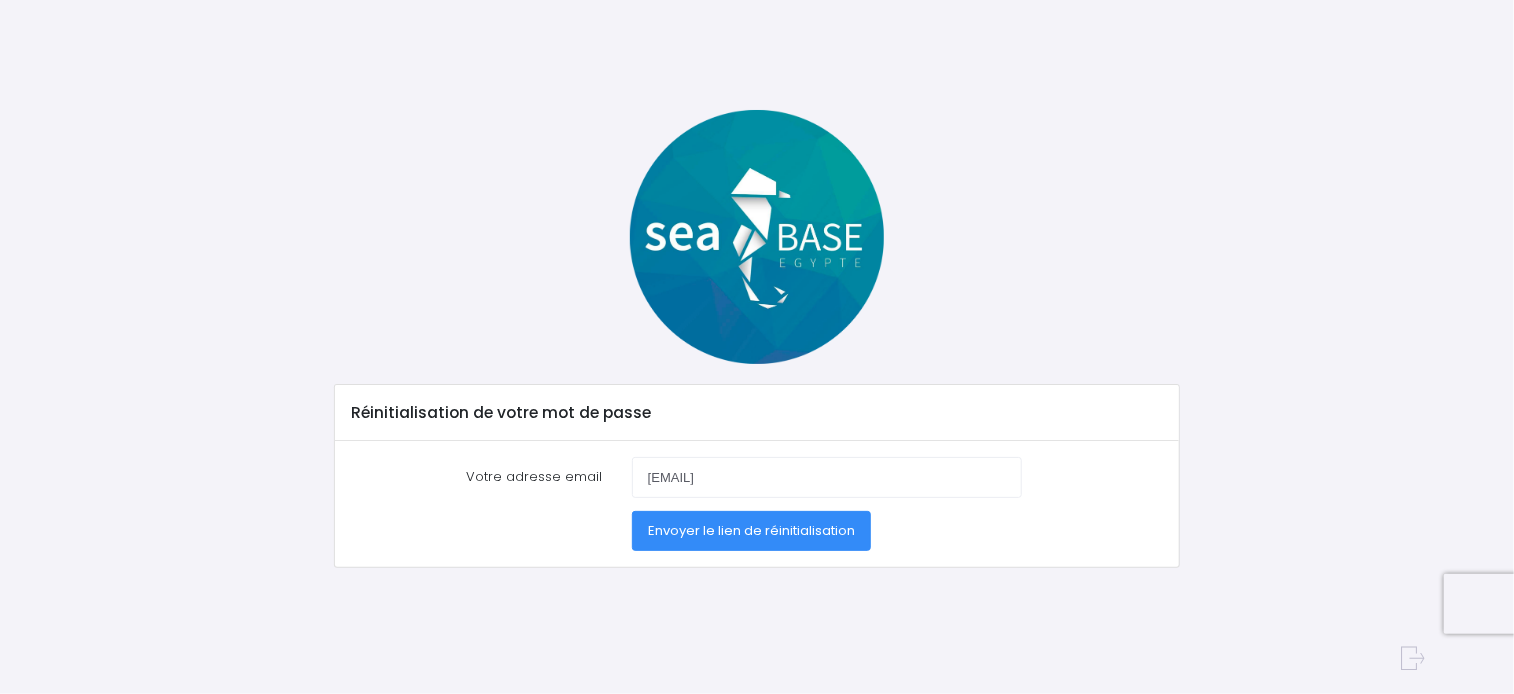 click on "Envoyer le lien de réinitialisation" at bounding box center (751, 530) 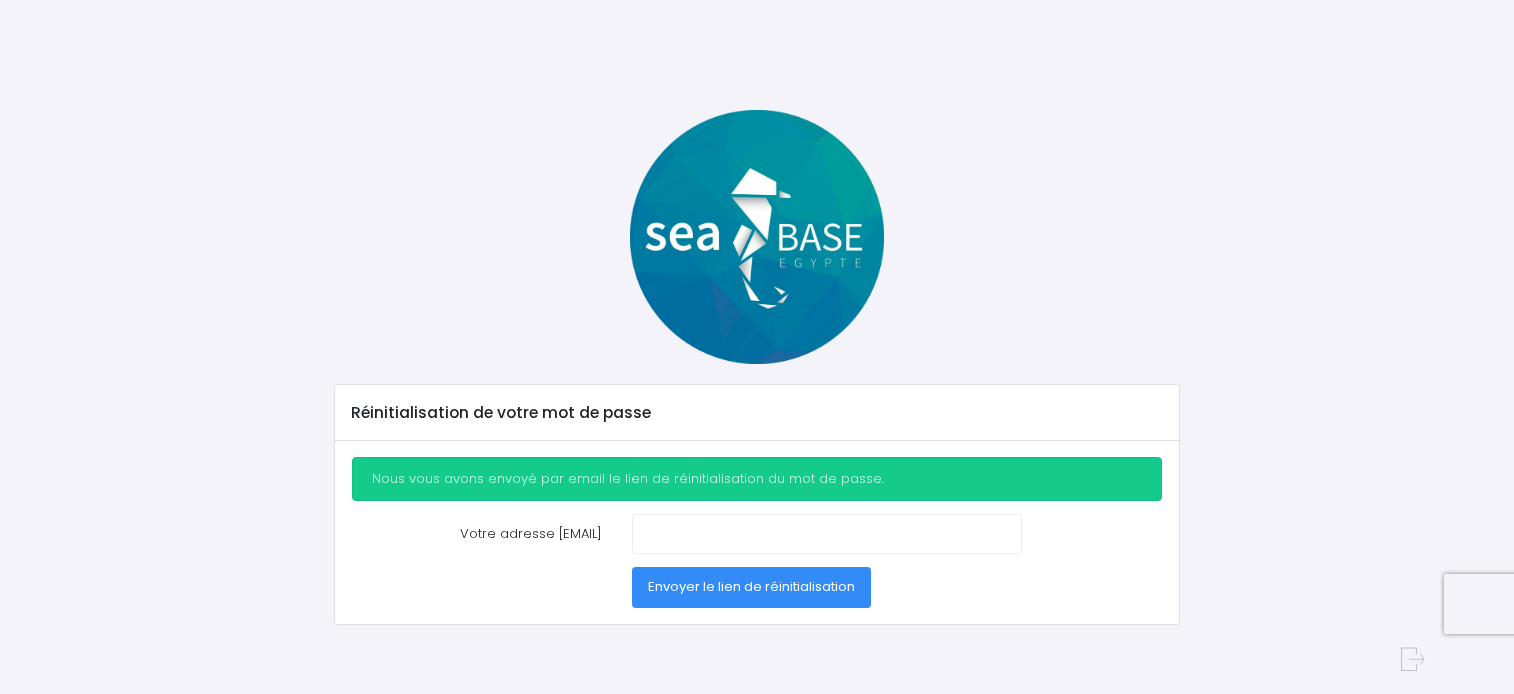 scroll, scrollTop: 0, scrollLeft: 0, axis: both 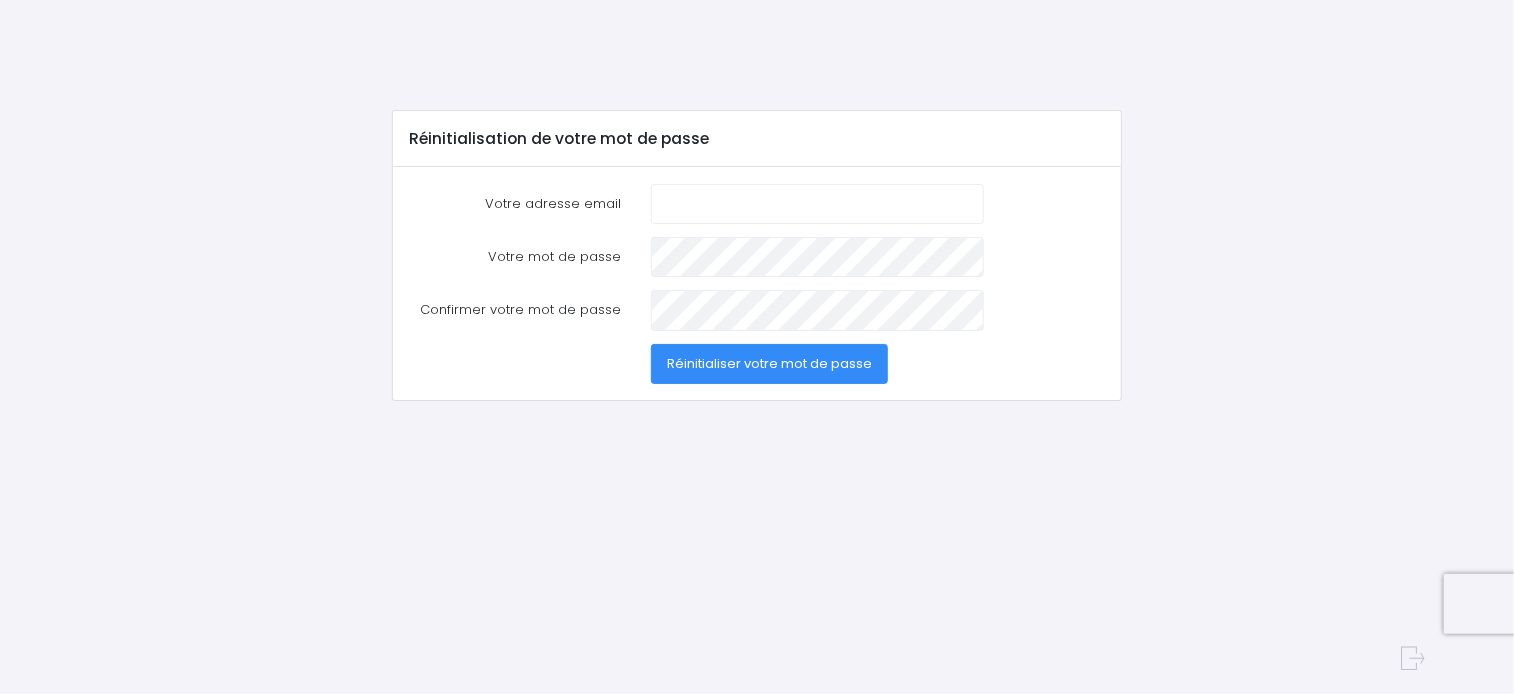 type on "nathalie.canto@free.fr" 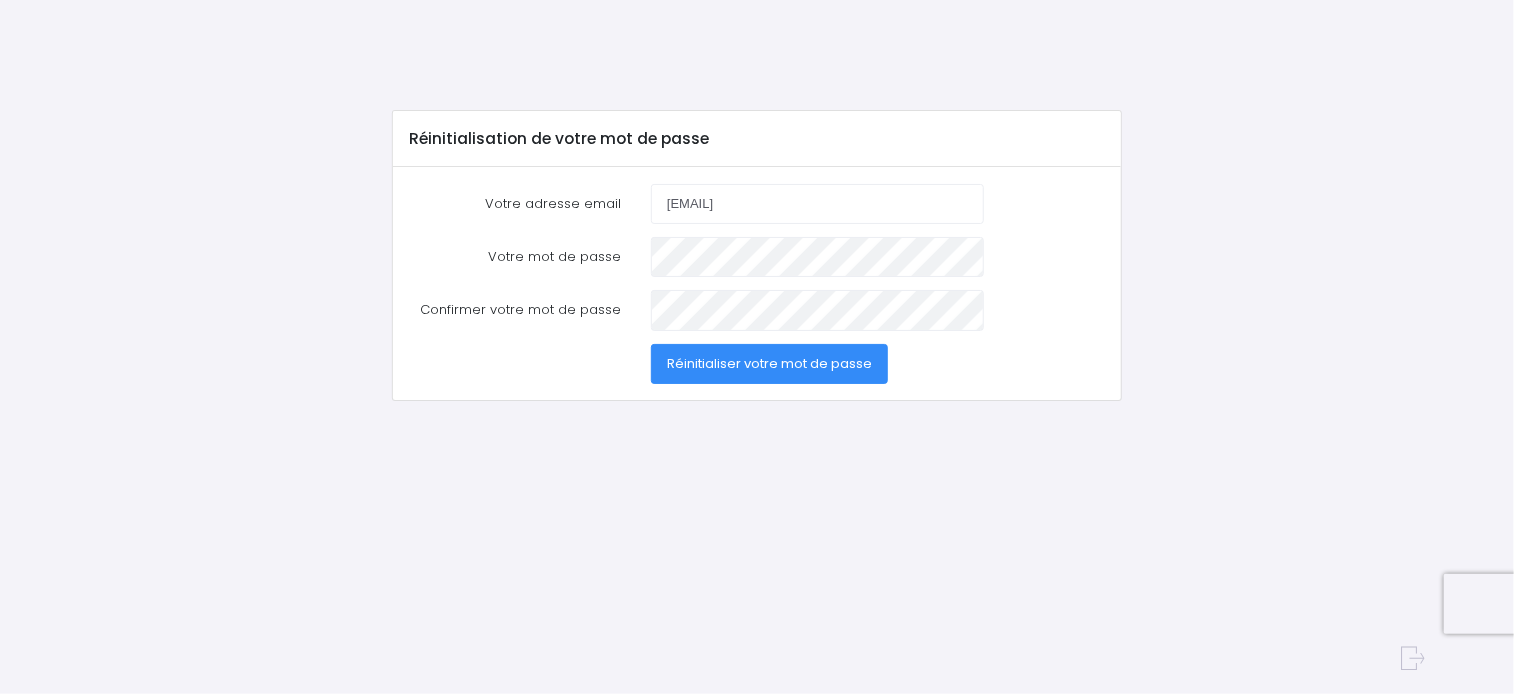 click on "Réinitialisation de votre mot de passe
Votre adresse email
nathalie.canto@free.fr
Votre mot de
passe
Confirmer votre mot de
passe" at bounding box center (757, 367) 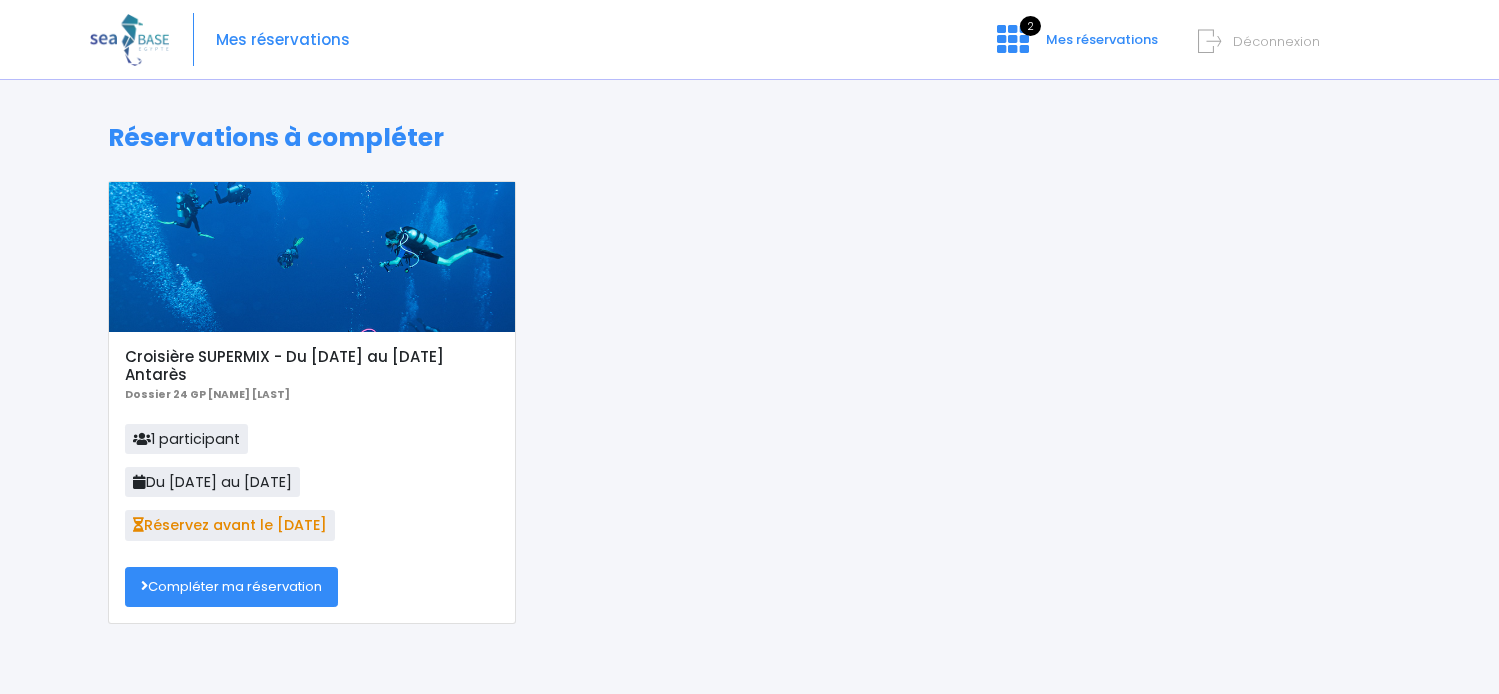 scroll, scrollTop: 0, scrollLeft: 0, axis: both 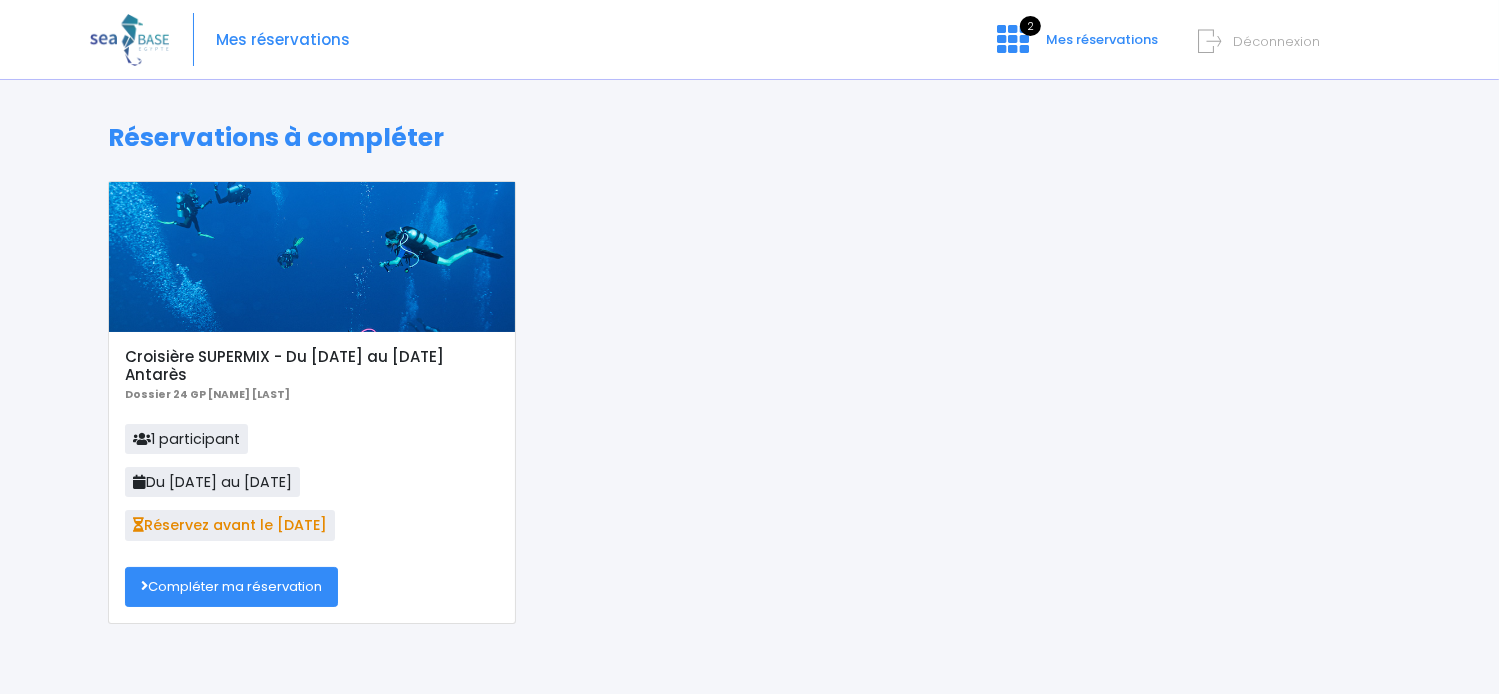 click on "Compléter ma réservation" at bounding box center [231, 587] 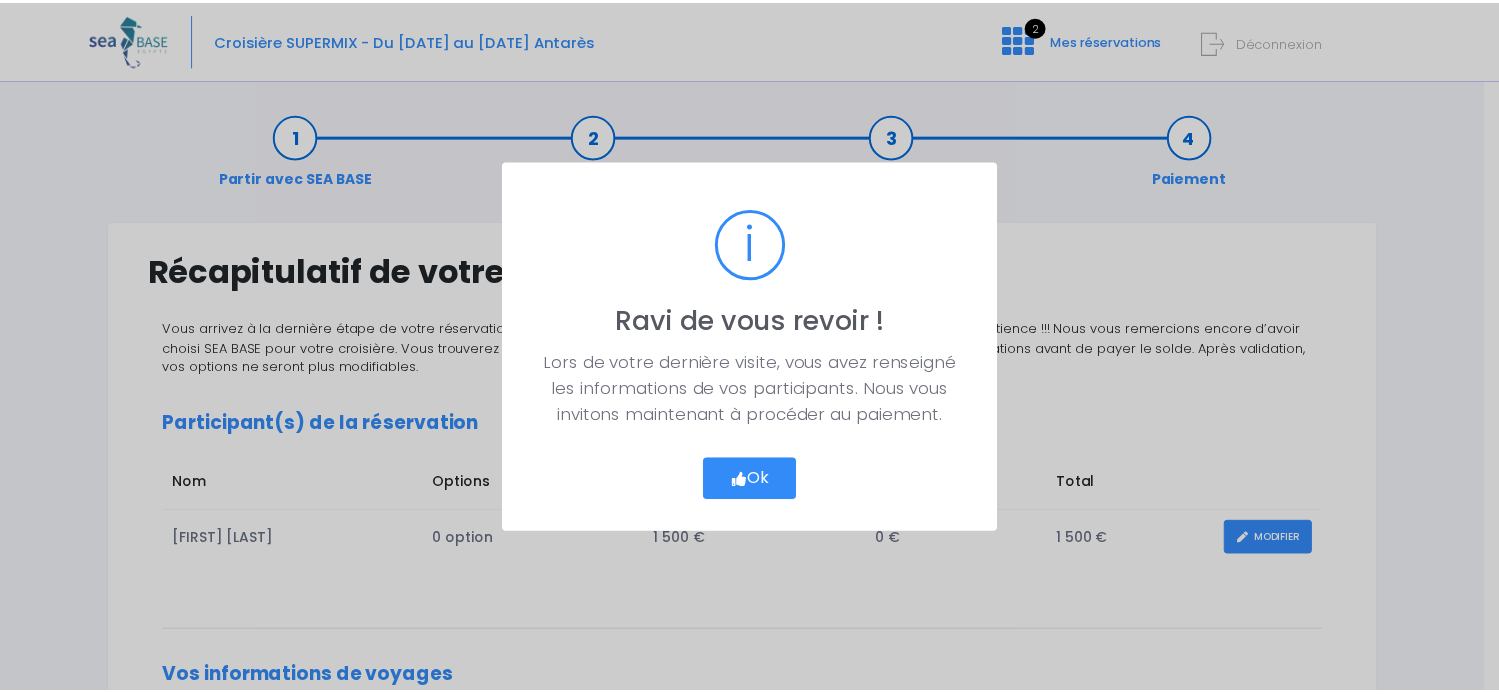 scroll, scrollTop: 0, scrollLeft: 0, axis: both 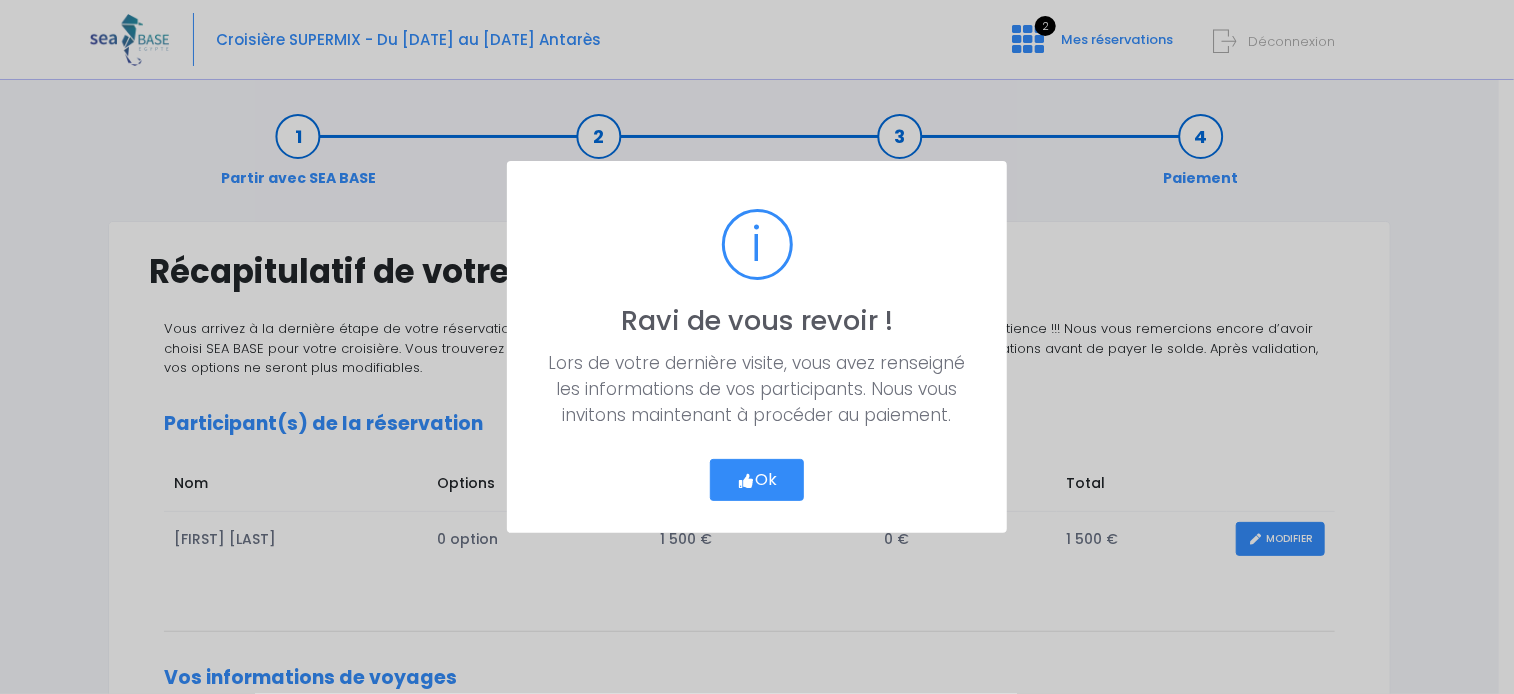 click on "Ok" at bounding box center (757, 480) 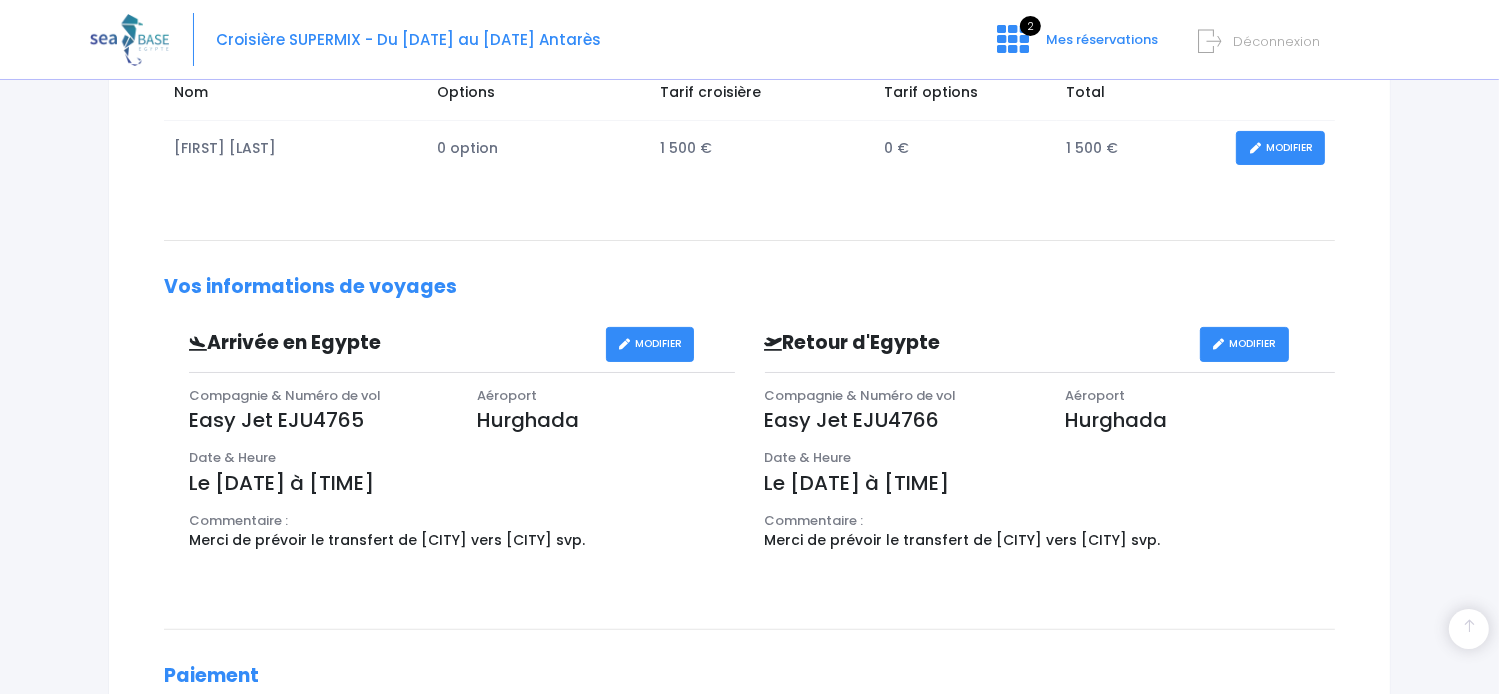 scroll, scrollTop: 400, scrollLeft: 0, axis: vertical 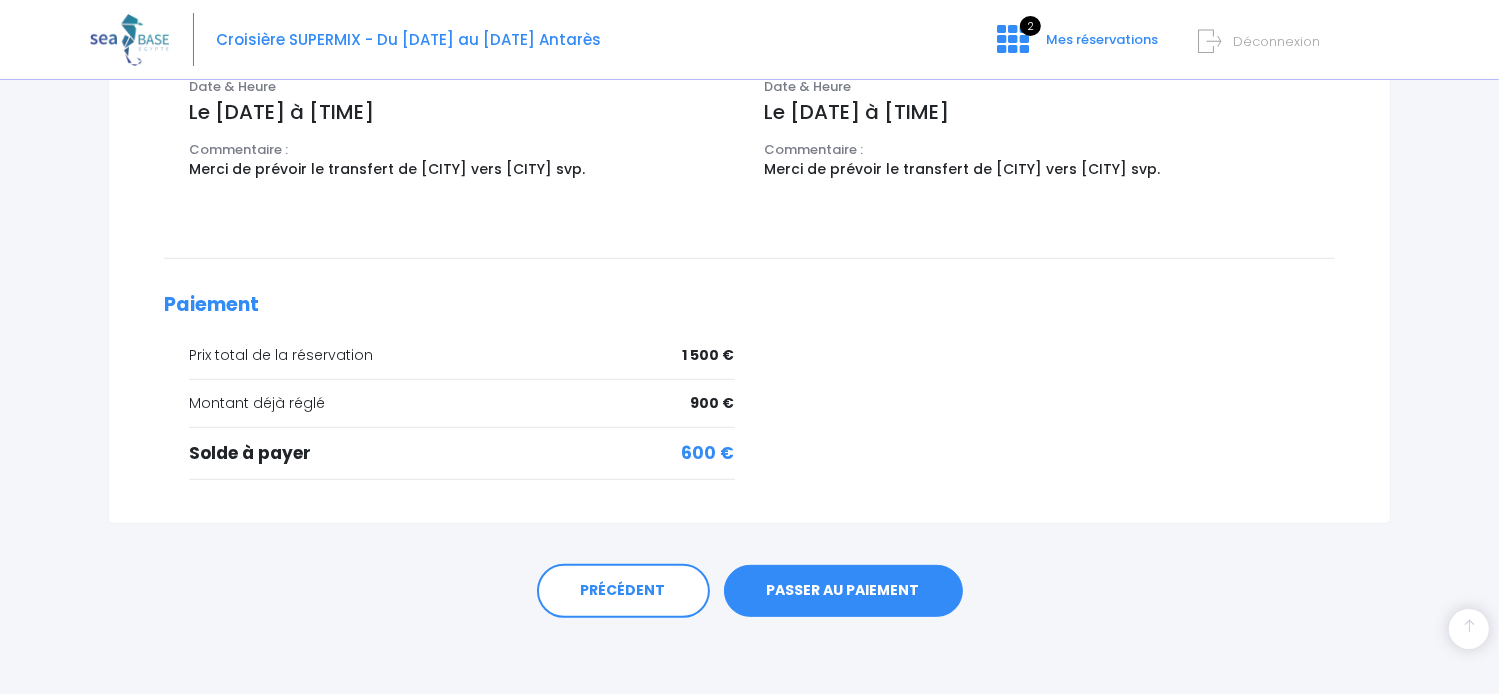 click on "PASSER AU PAIEMENT" at bounding box center [843, 591] 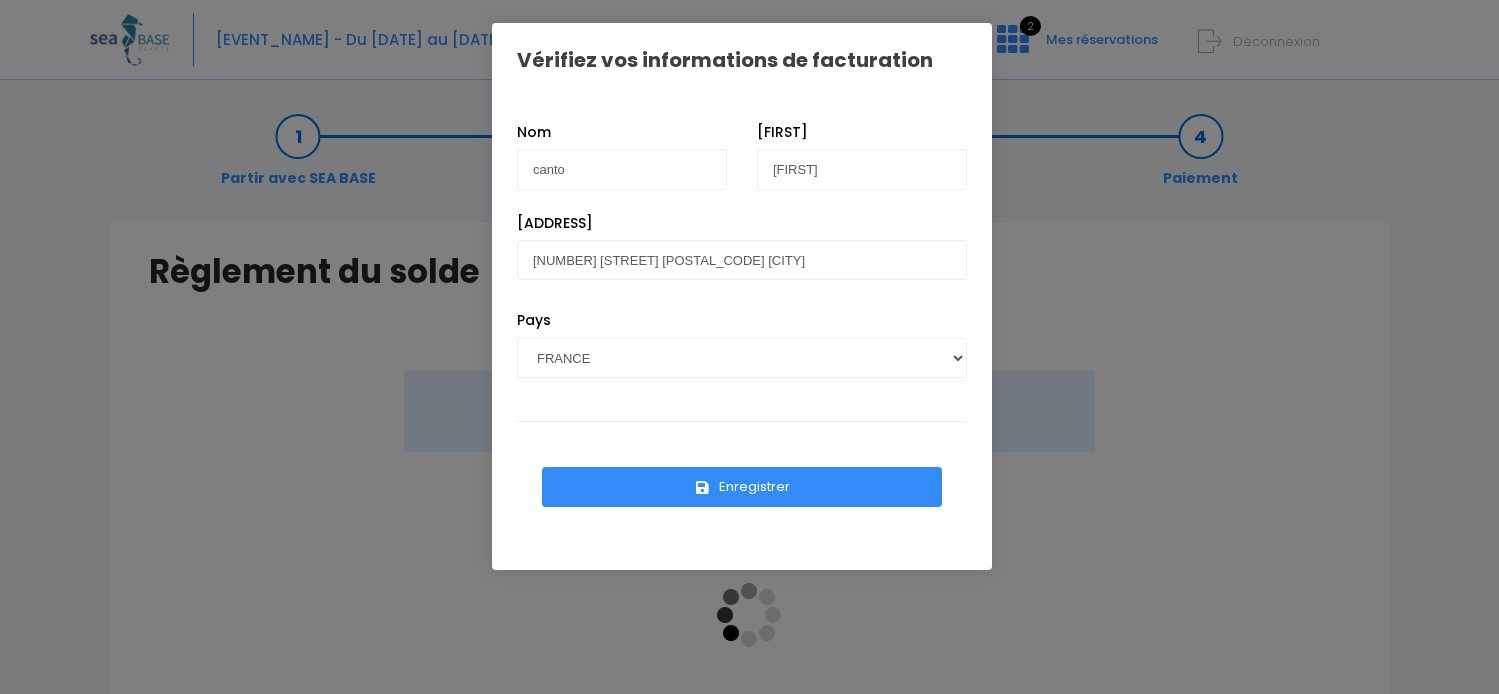 scroll, scrollTop: 0, scrollLeft: 0, axis: both 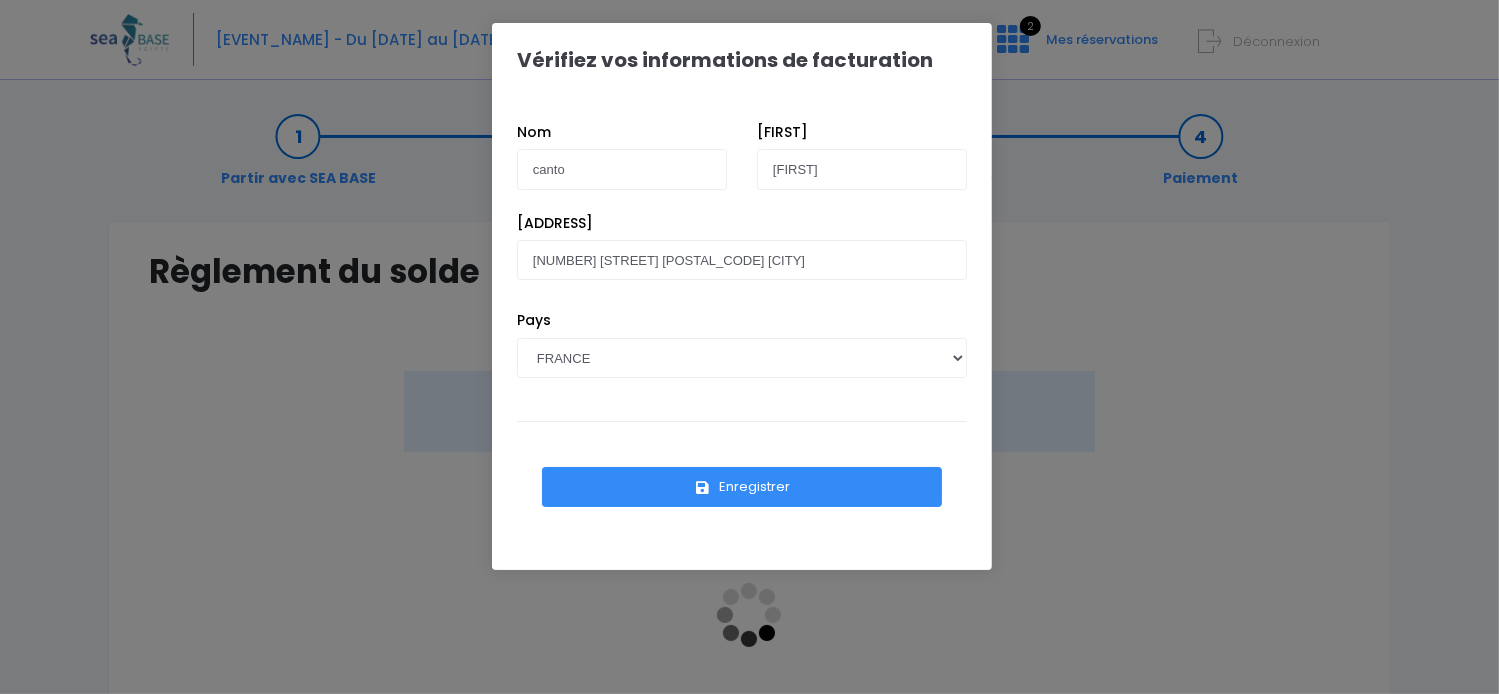 click on "Enregistrer" at bounding box center [742, 487] 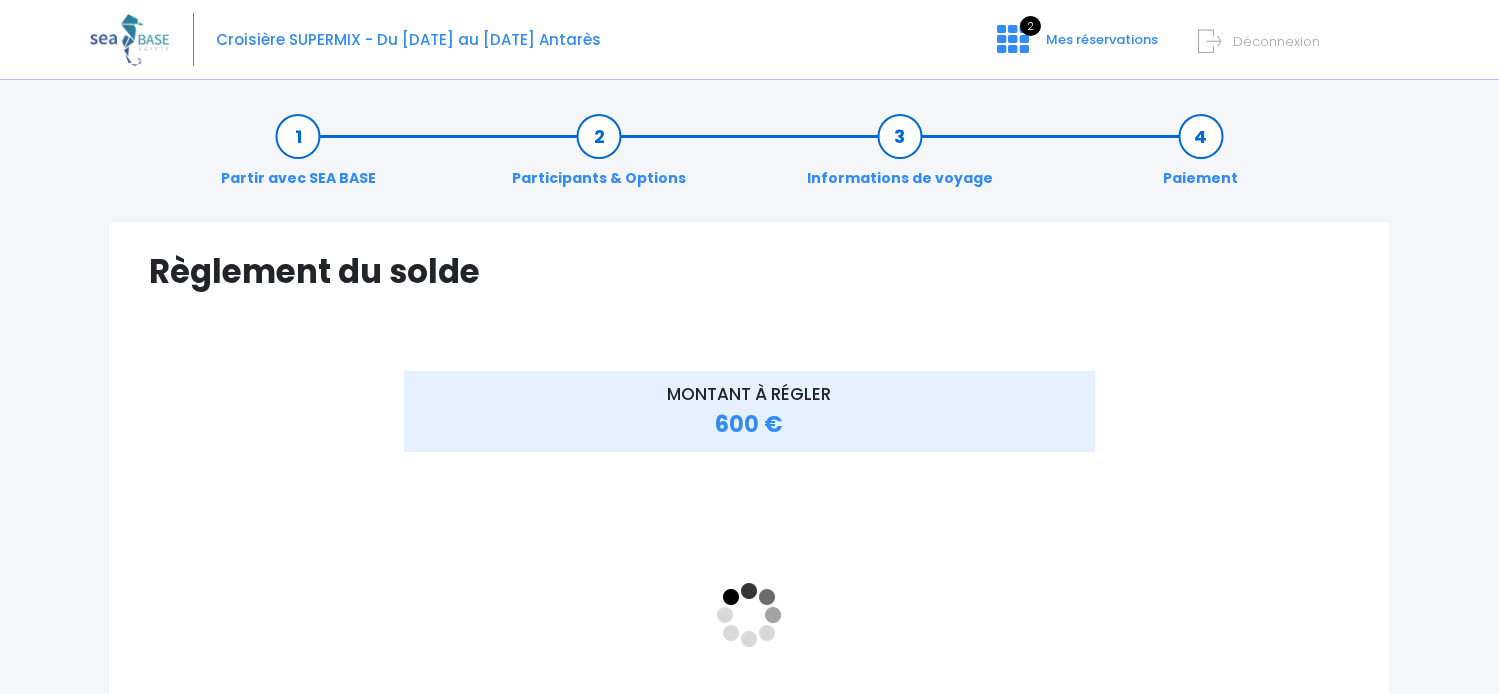 scroll, scrollTop: 0, scrollLeft: 0, axis: both 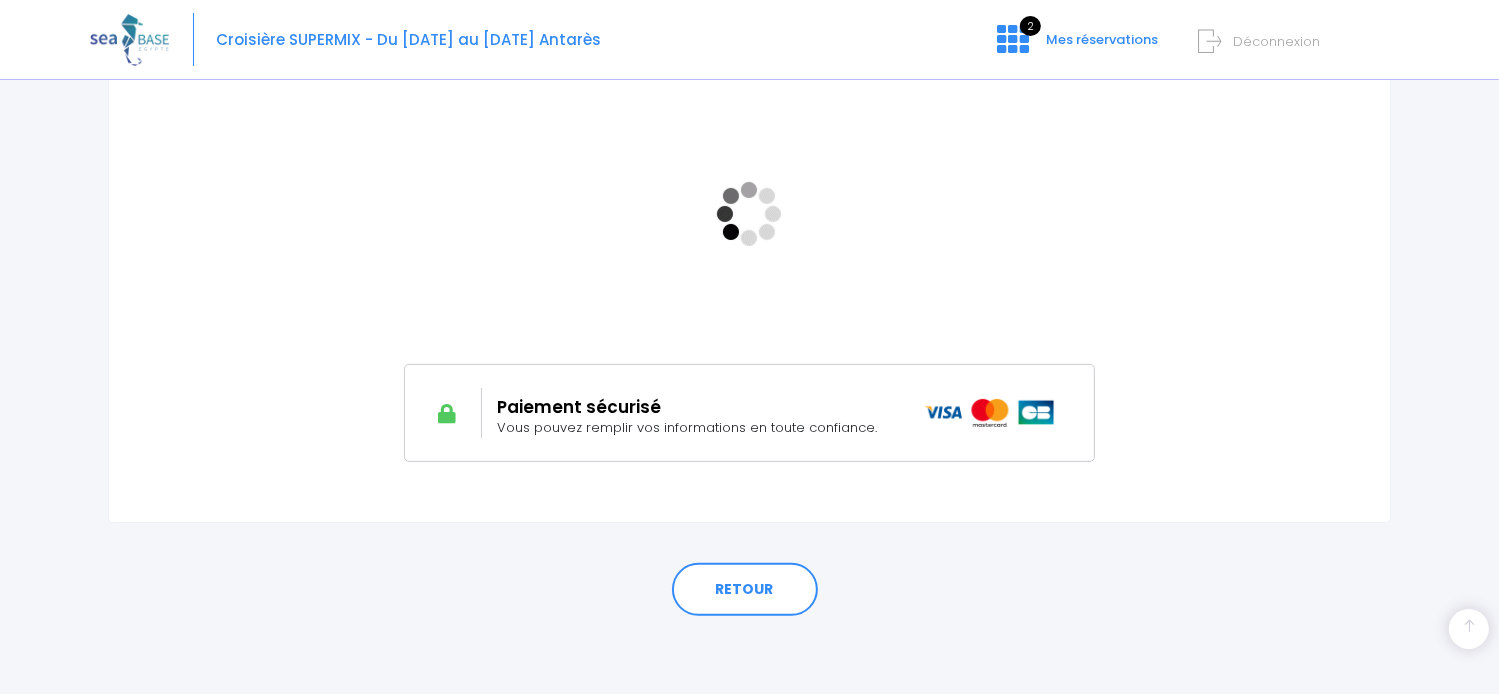 click on "Vous pouvez remplir vos informations en toute confiance." at bounding box center (687, 427) 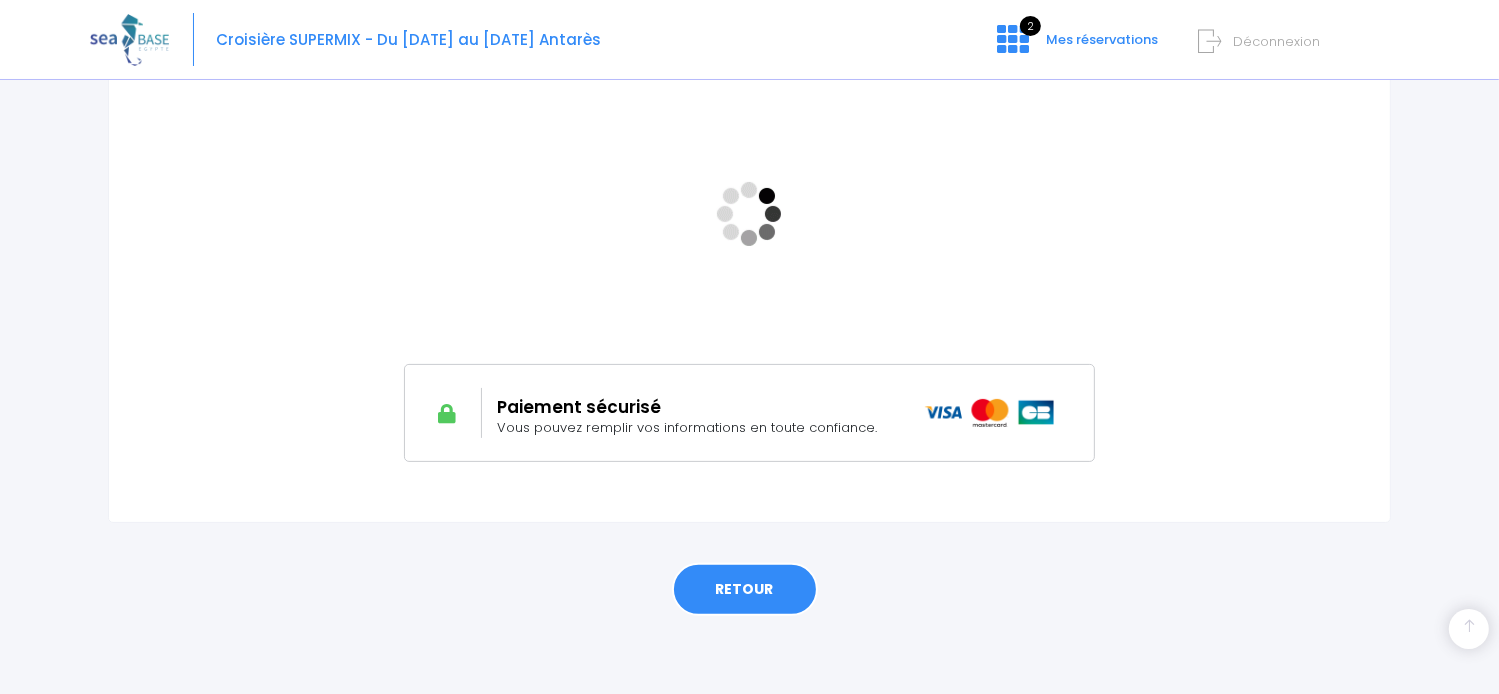 click on "RETOUR" at bounding box center (745, 590) 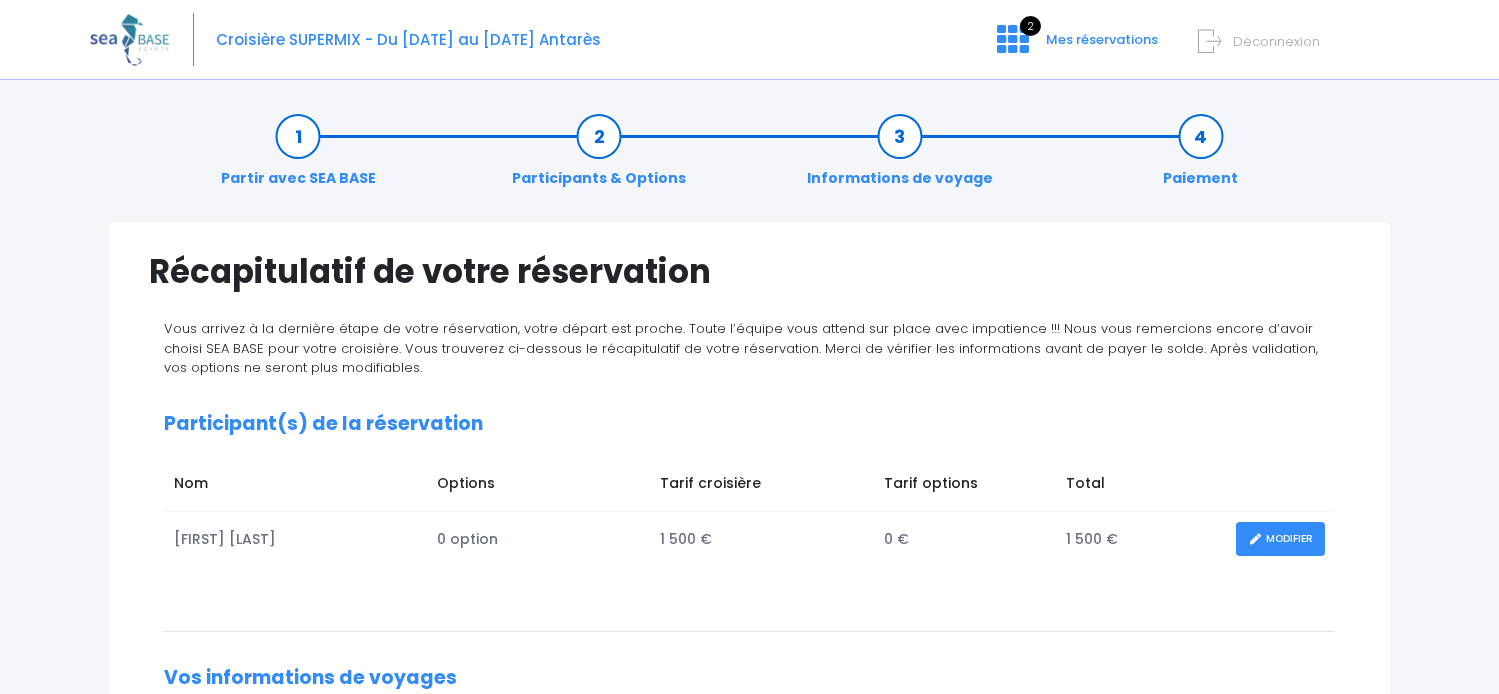scroll, scrollTop: 0, scrollLeft: 0, axis: both 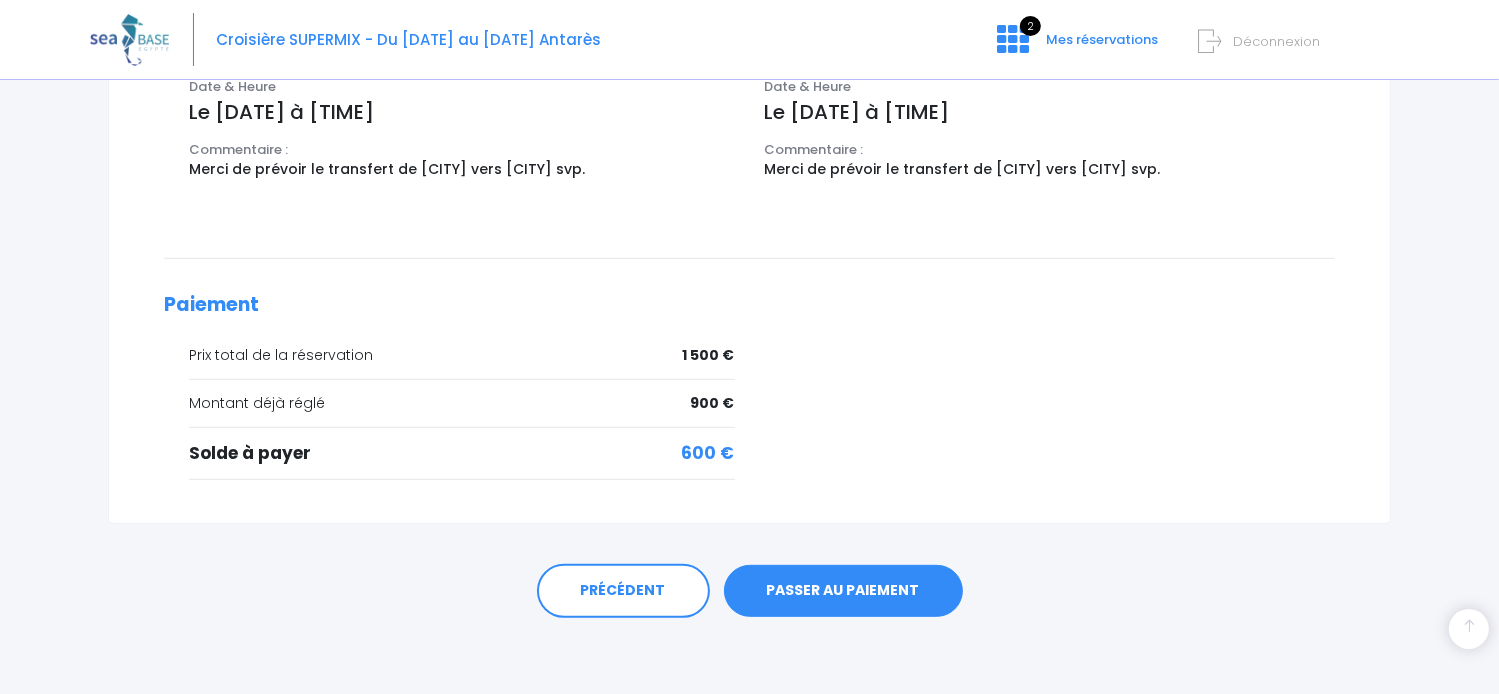 click on "PASSER AU PAIEMENT" at bounding box center (843, 591) 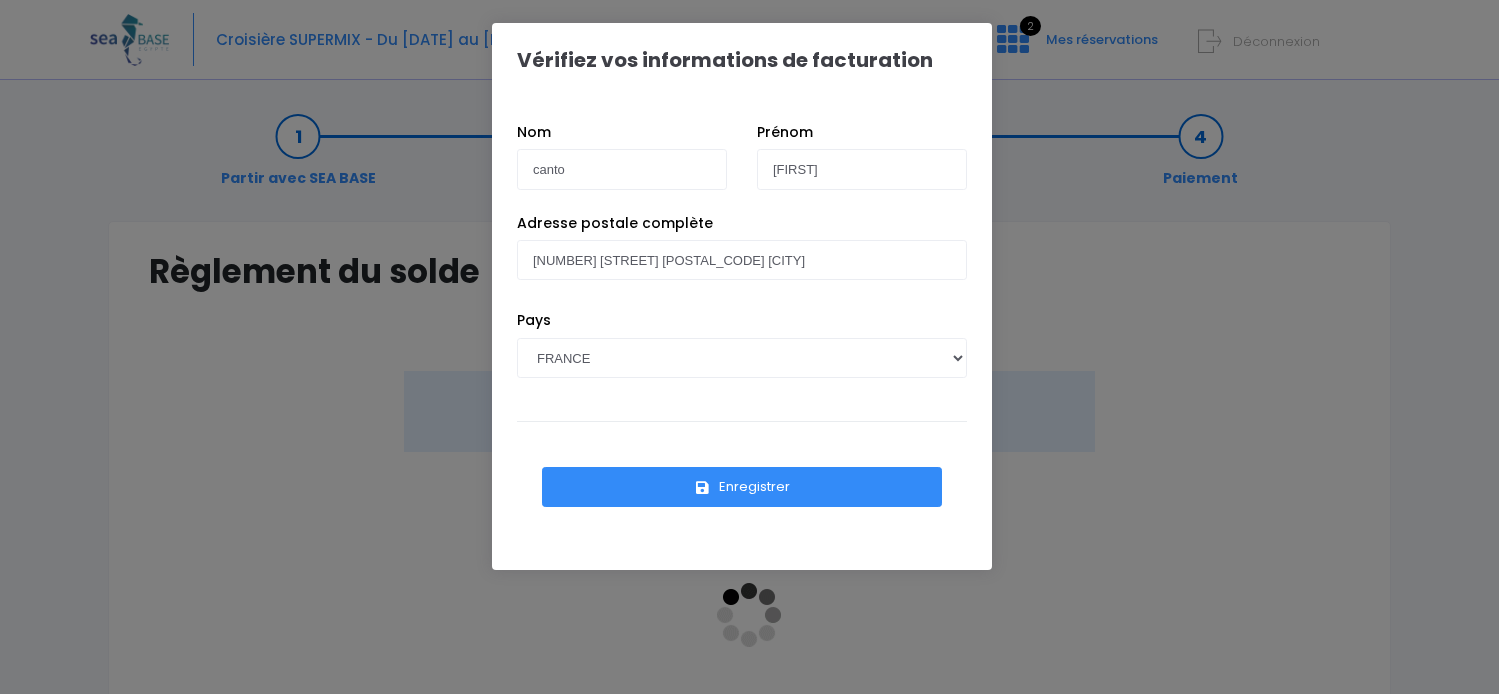 scroll, scrollTop: 0, scrollLeft: 0, axis: both 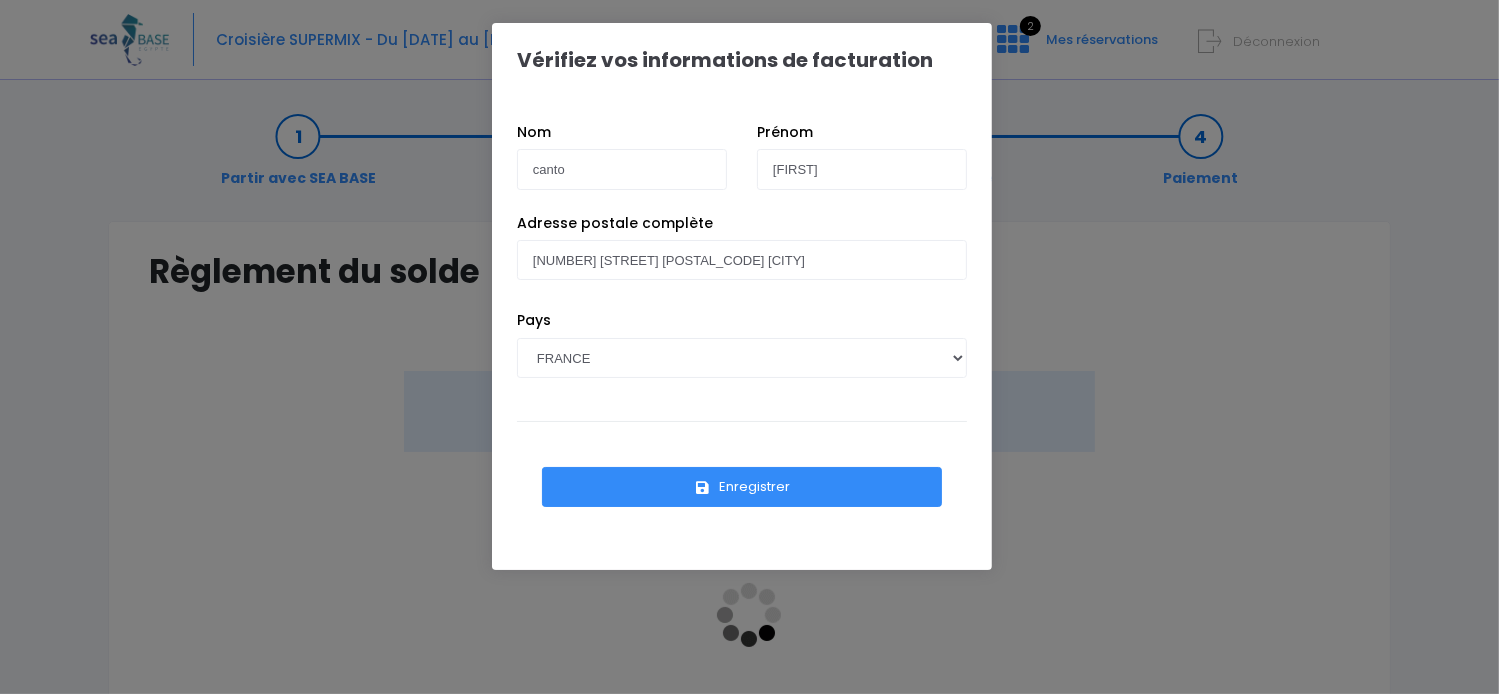 click on "Enregistrer" at bounding box center (742, 487) 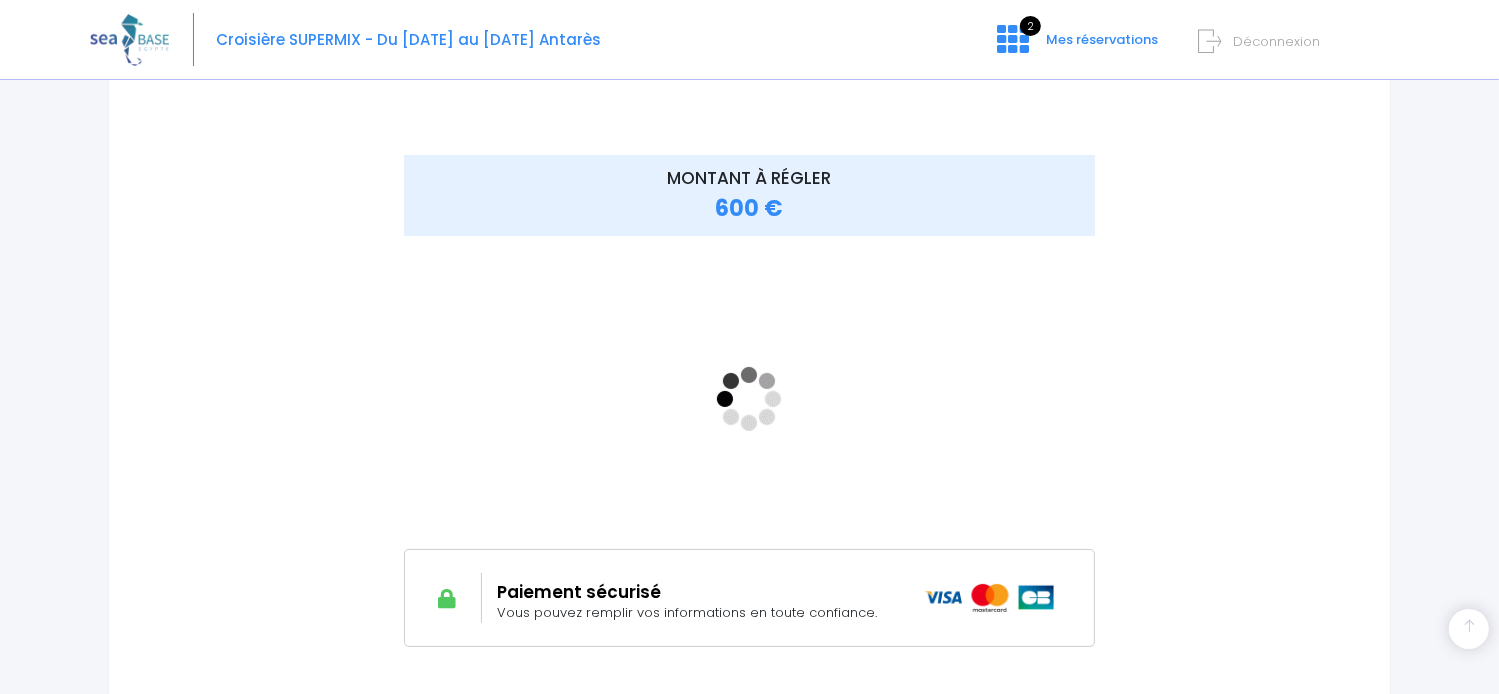 scroll, scrollTop: 401, scrollLeft: 0, axis: vertical 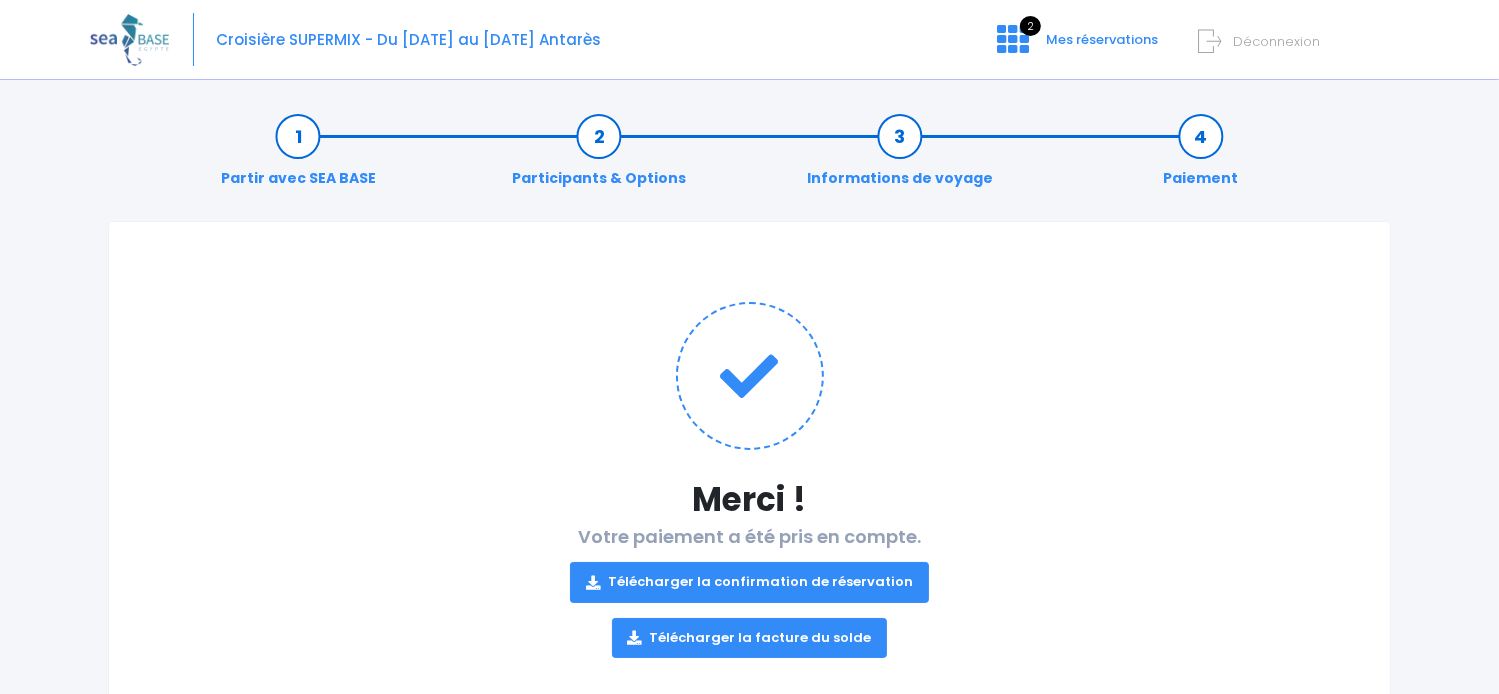 click on "Télécharger la confirmation de réservation" at bounding box center (749, 582) 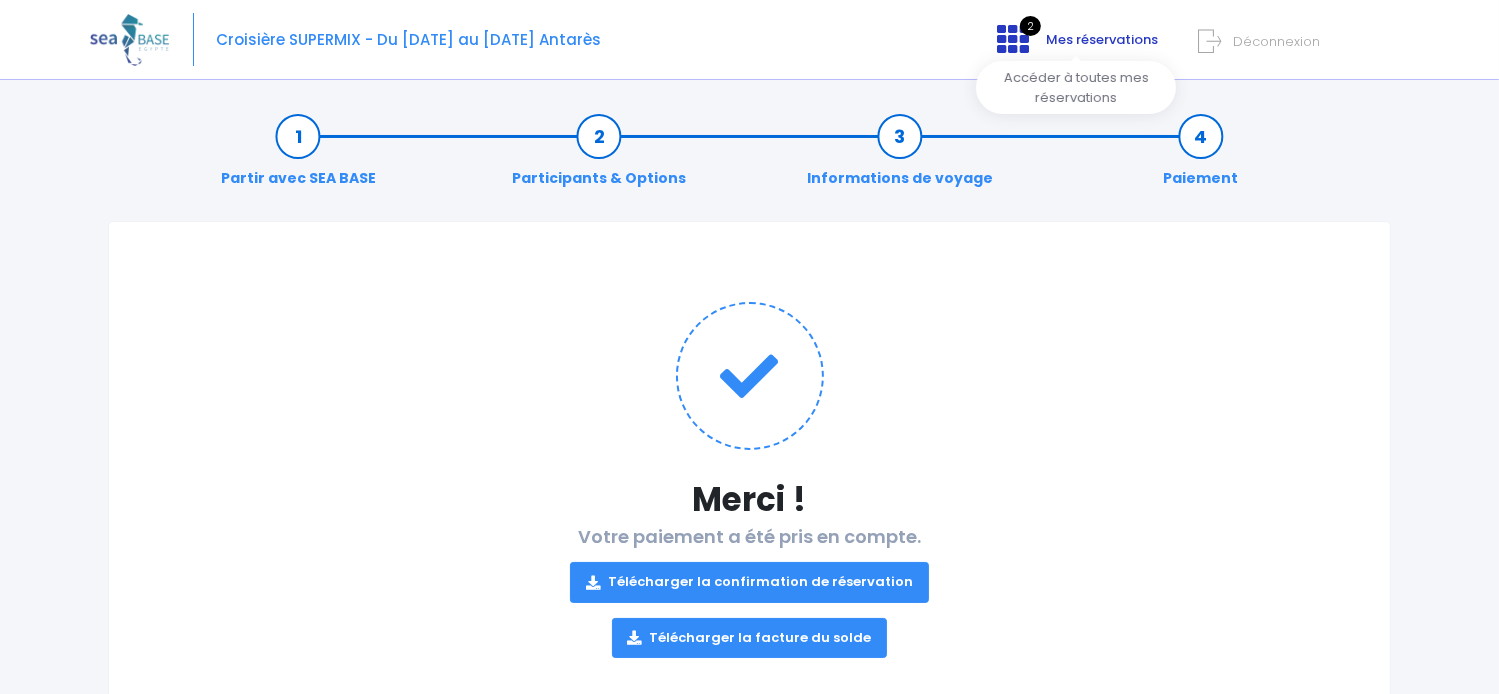 click on "Mes réservations" at bounding box center [1102, 39] 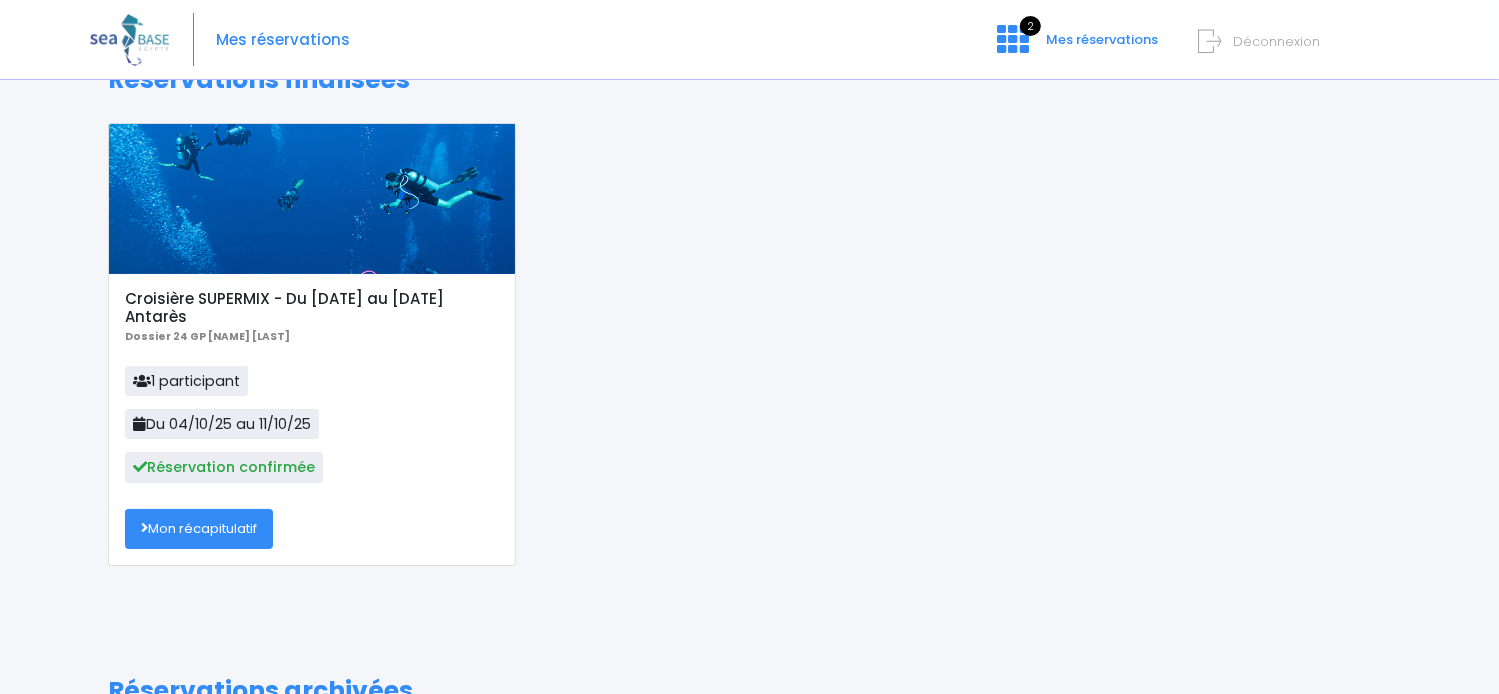 scroll, scrollTop: 0, scrollLeft: 0, axis: both 